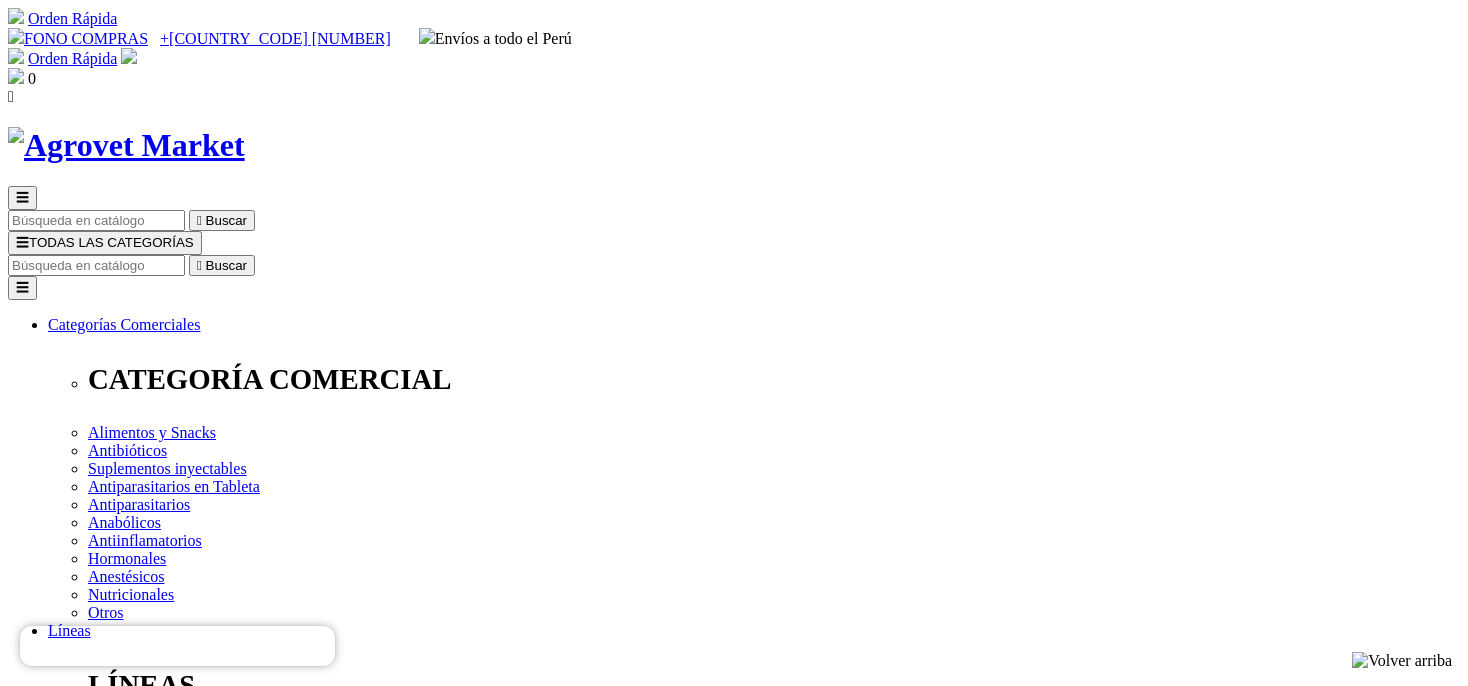 scroll, scrollTop: 0, scrollLeft: 0, axis: both 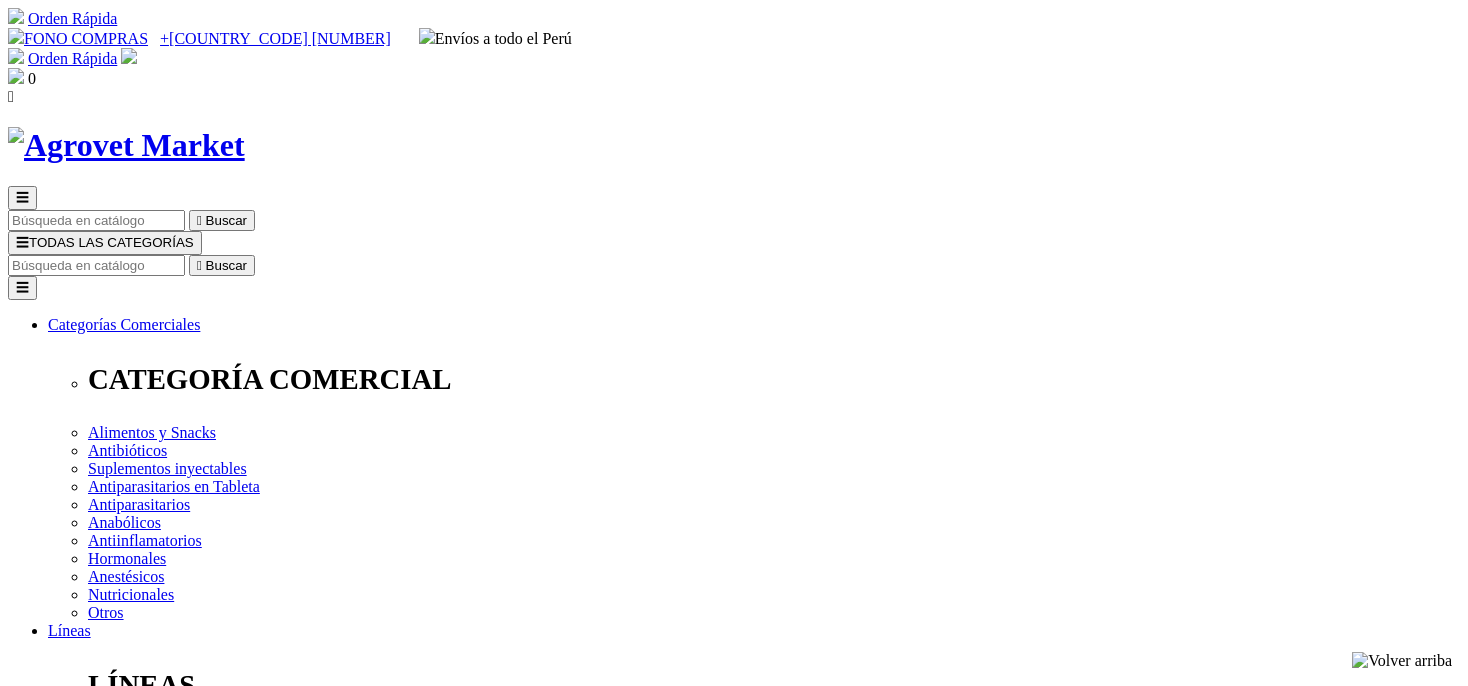 click on "OUTLET" at bounding box center (79, 2166) 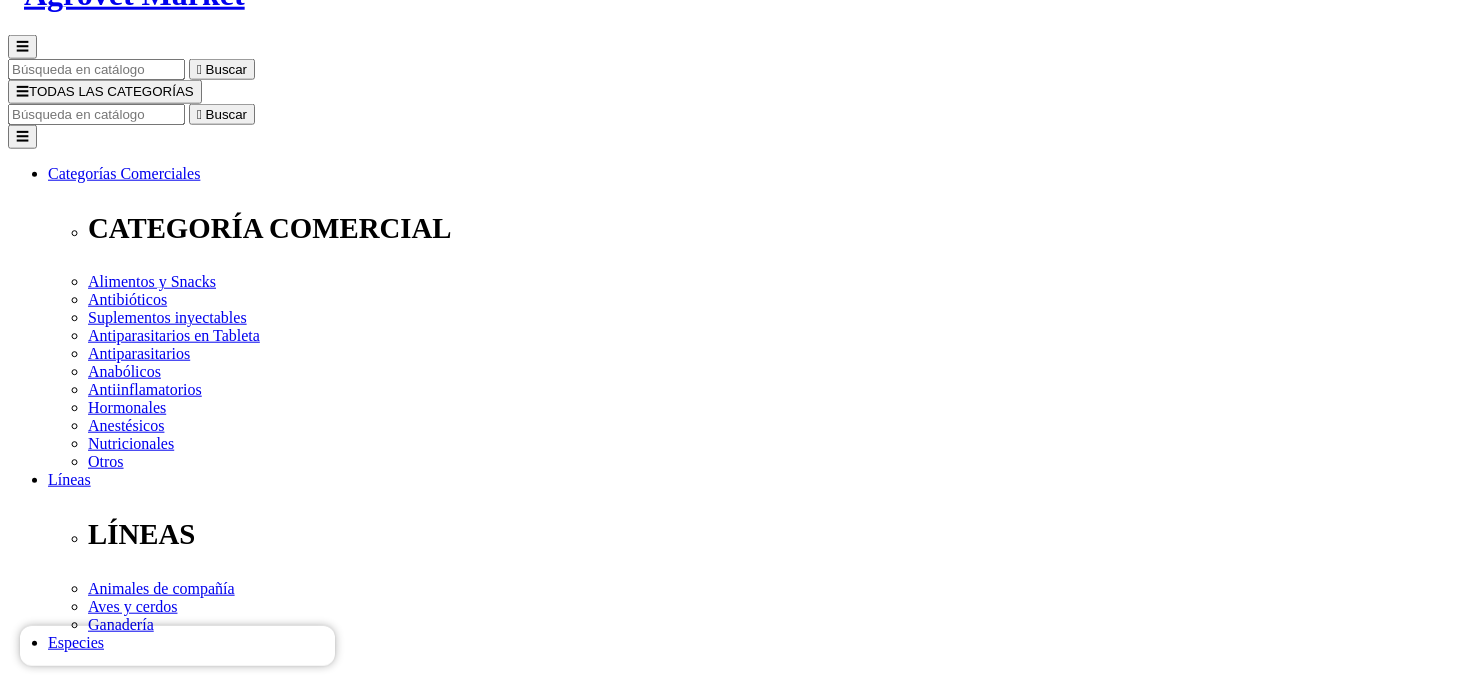 scroll, scrollTop: 0, scrollLeft: 0, axis: both 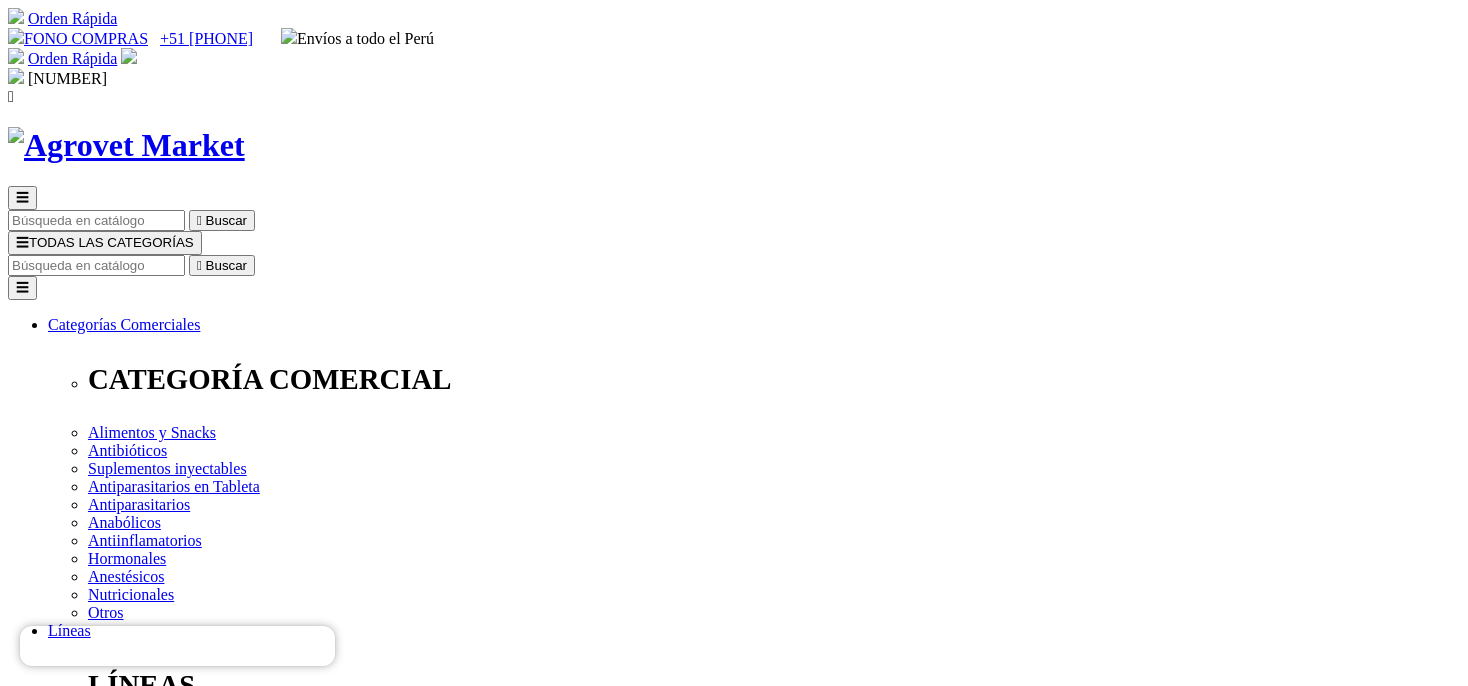 click on "Antiparasitarios en Tableta" at bounding box center [214, 1590] 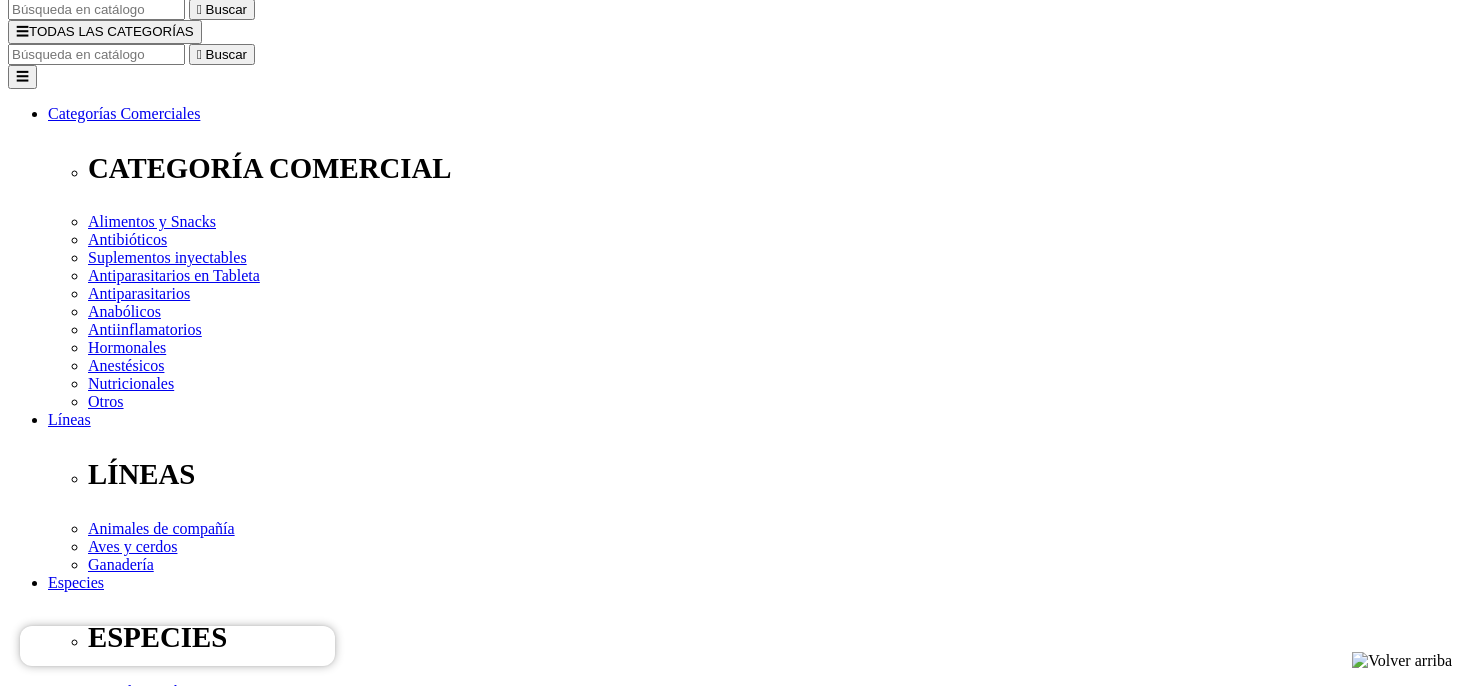 scroll, scrollTop: 211, scrollLeft: 0, axis: vertical 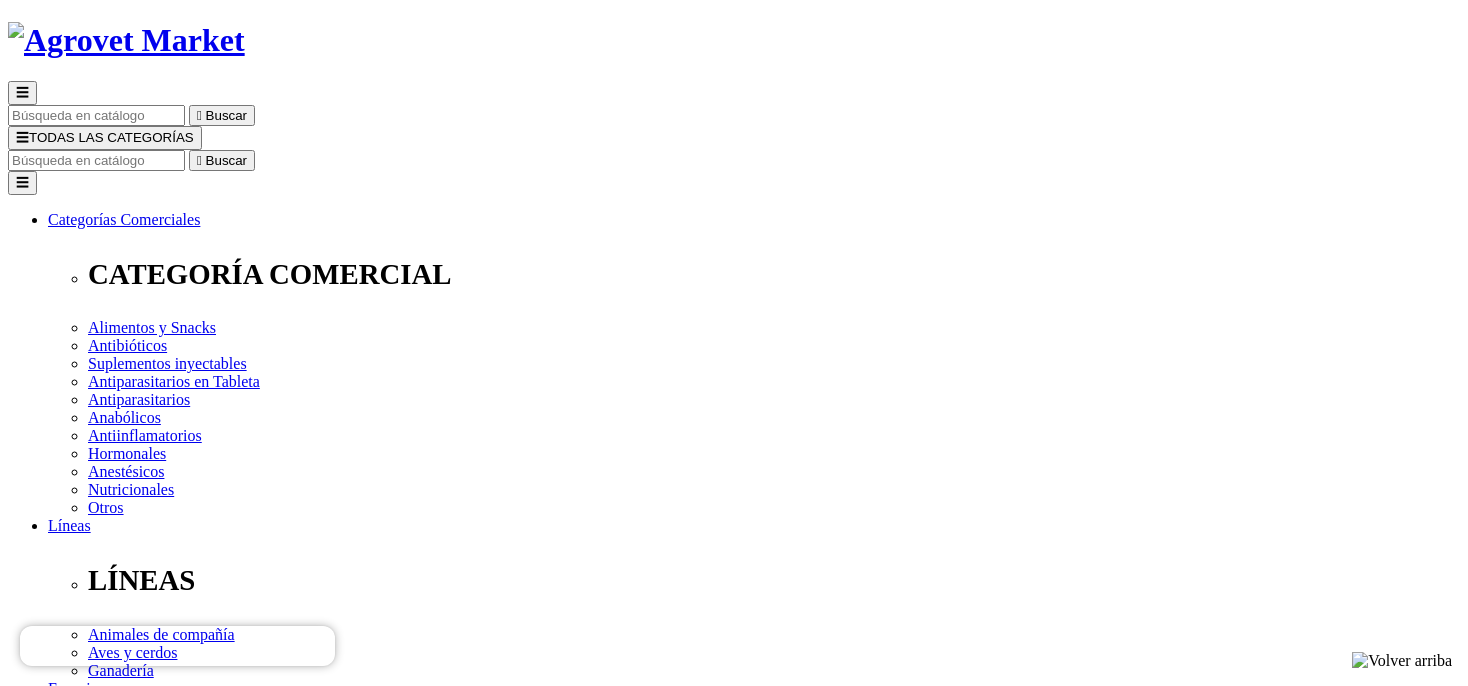 click on "Inicio
Atrevia® XR Mini (2 - 4.5 kg)

-10% DSCTO
-10%" at bounding box center (734, 3976) 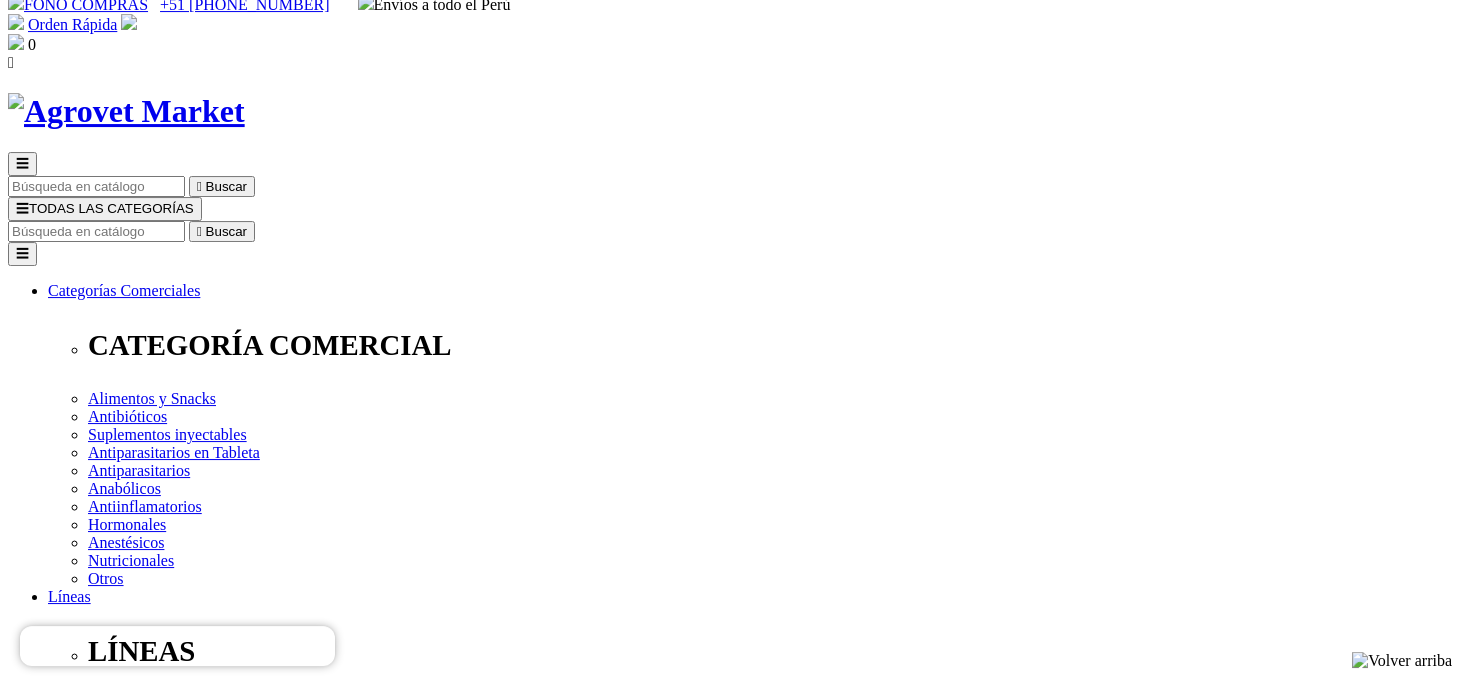 scroll, scrollTop: 0, scrollLeft: 0, axis: both 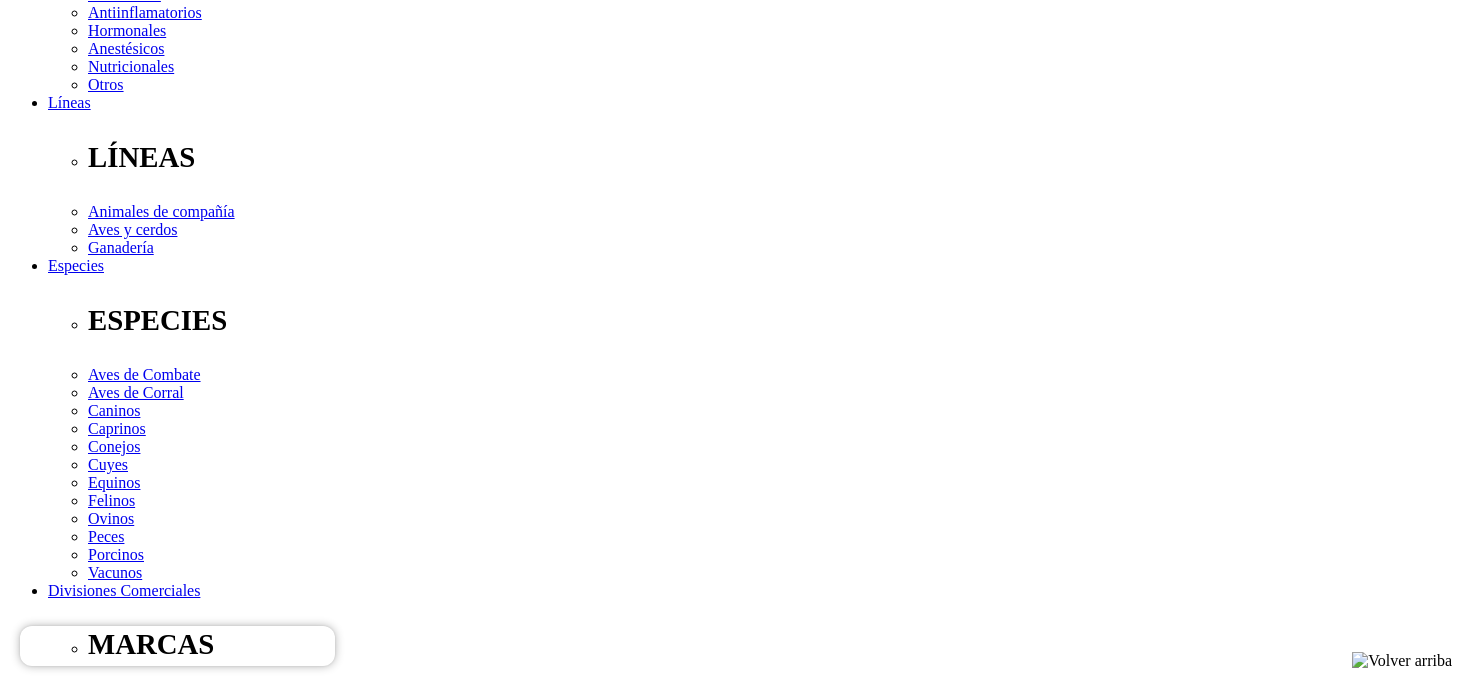 click on "Atrevia® One Mini (2 - 4.5 kg)" at bounding box center (165, 3096) 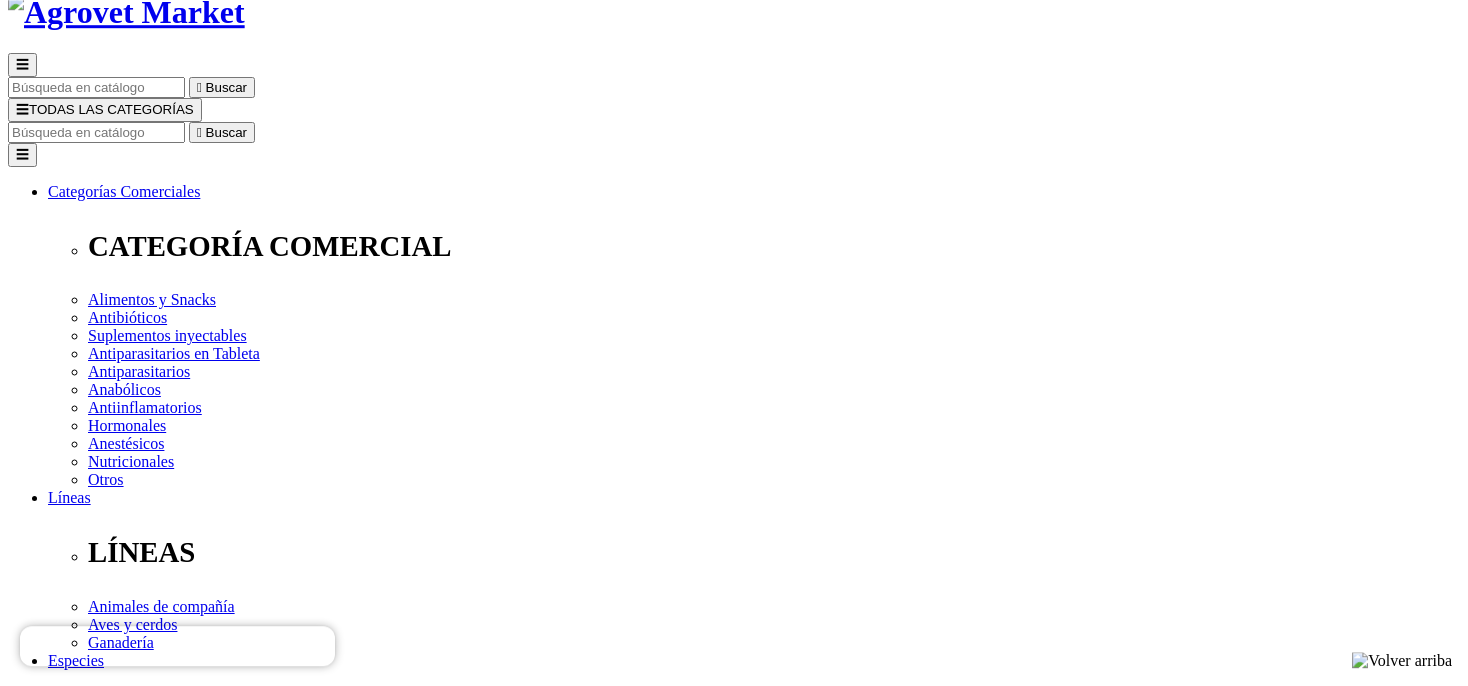 scroll, scrollTop: 105, scrollLeft: 0, axis: vertical 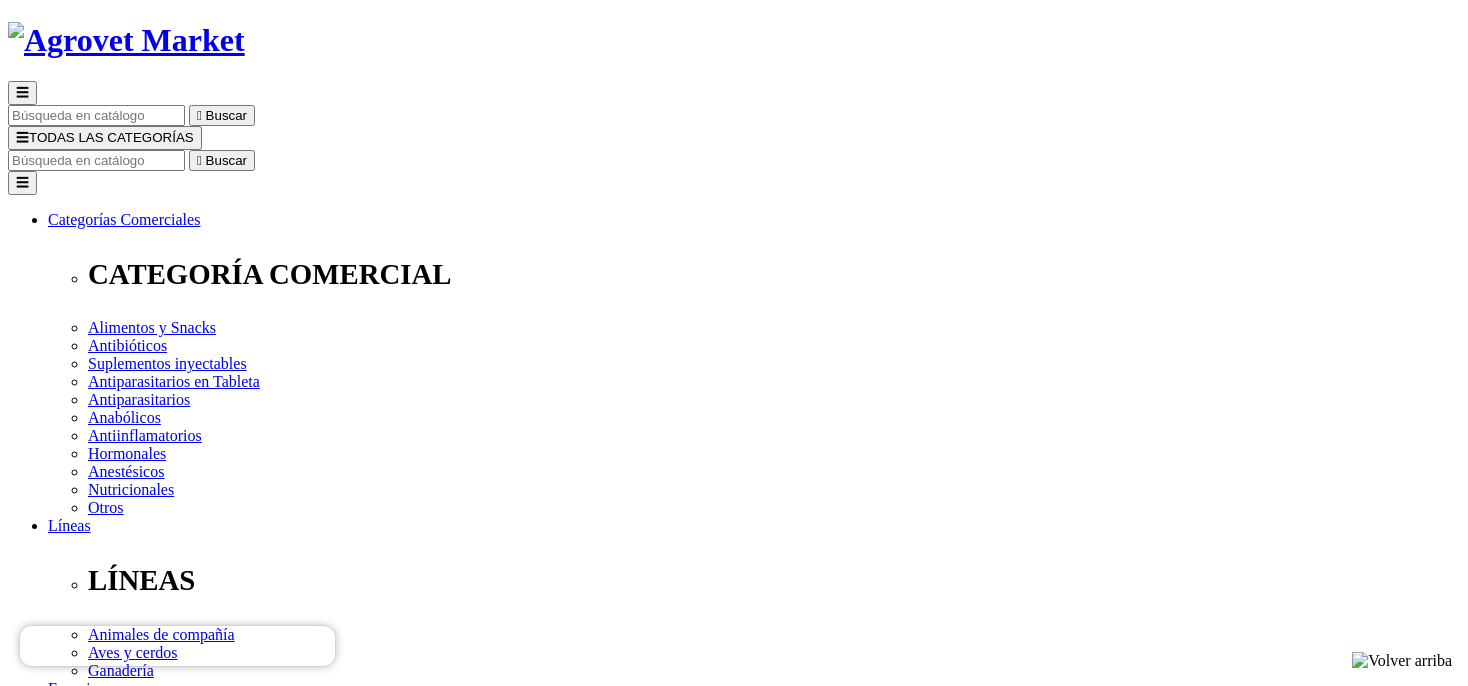 click on "Elige la presentación comercial que deseas
Caja x 1 tableta
Caja x 4 tabletas" at bounding box center (148, 2775) 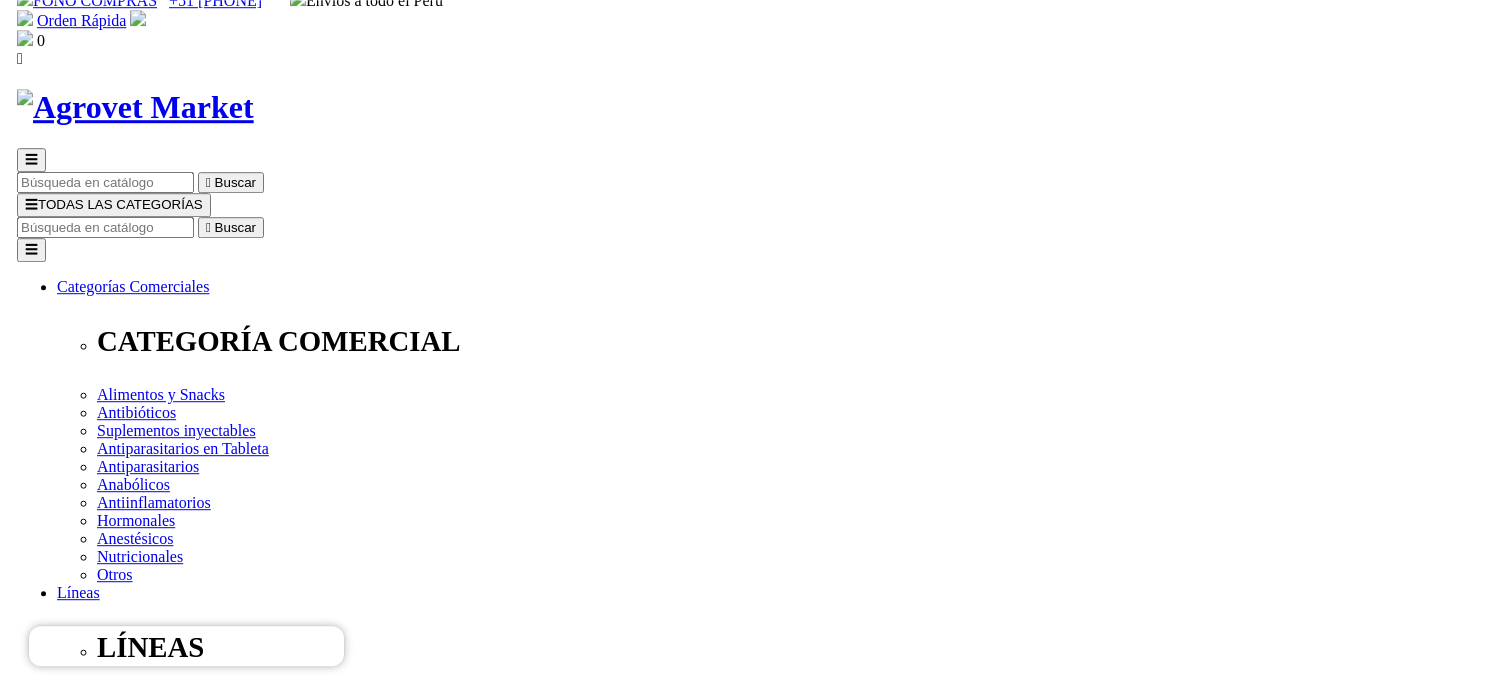scroll, scrollTop: 0, scrollLeft: 0, axis: both 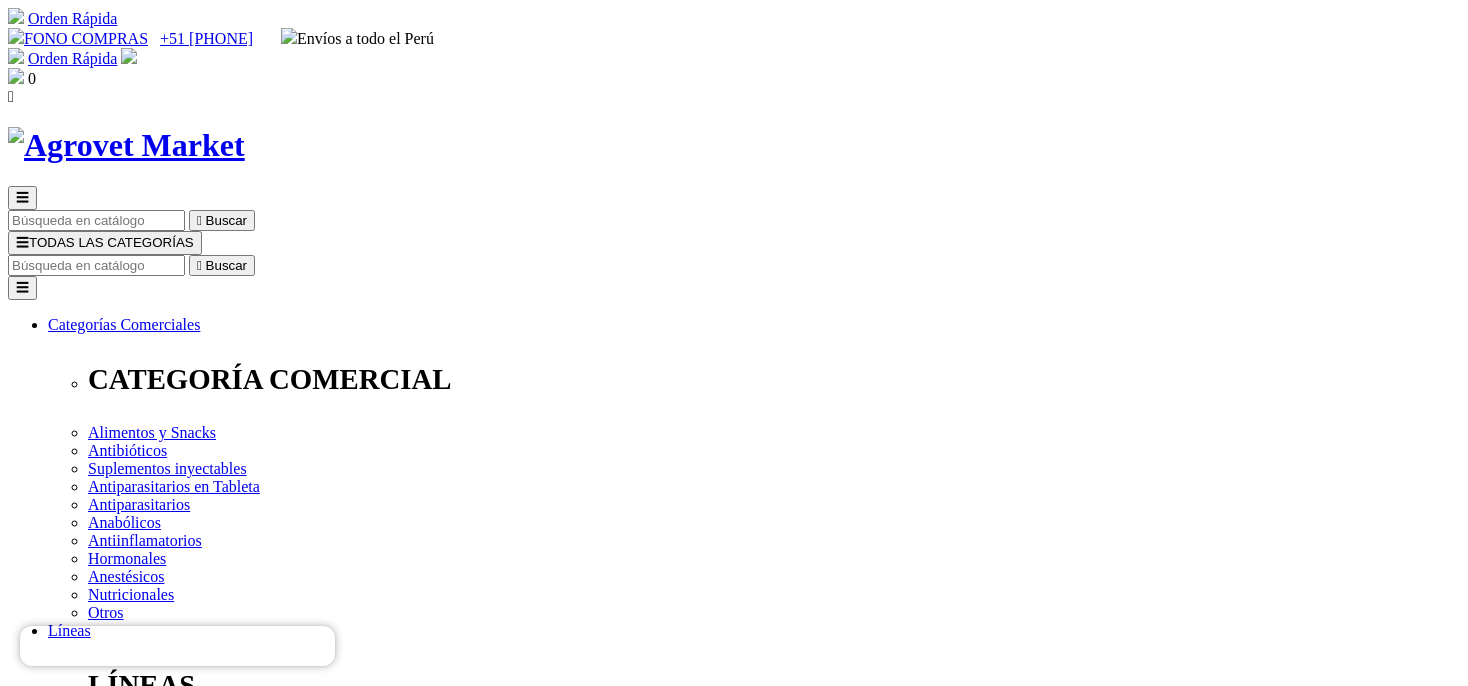 click on "☰" at bounding box center (22, 242) 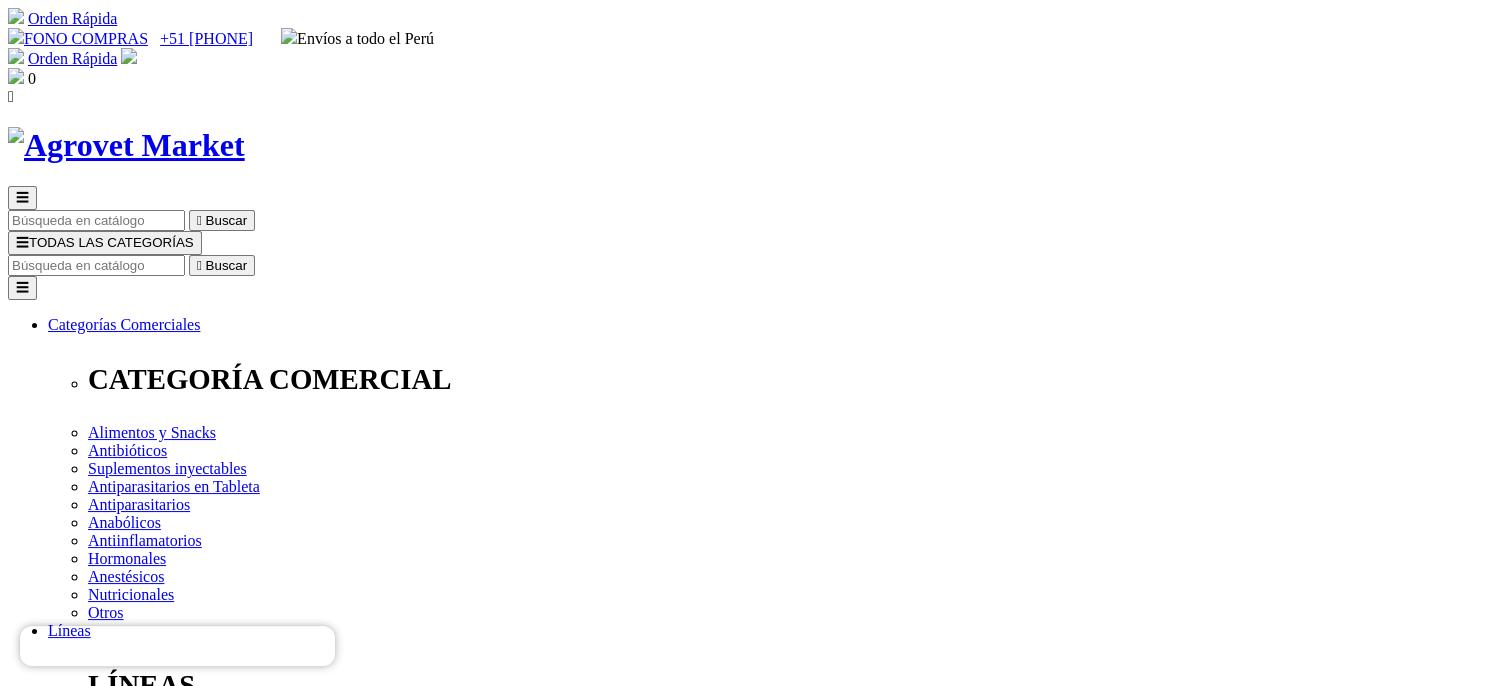 click on "Líneas" at bounding box center (69, 7711) 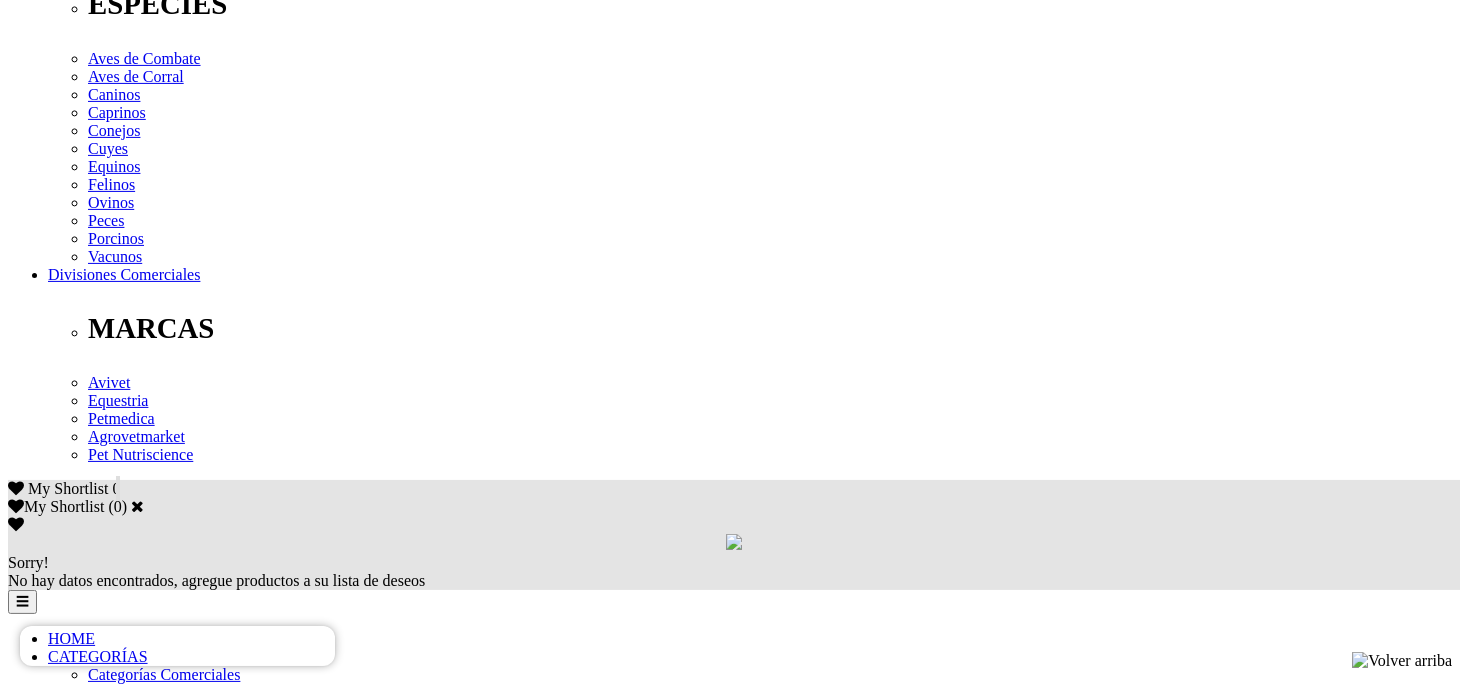 scroll, scrollTop: 844, scrollLeft: 0, axis: vertical 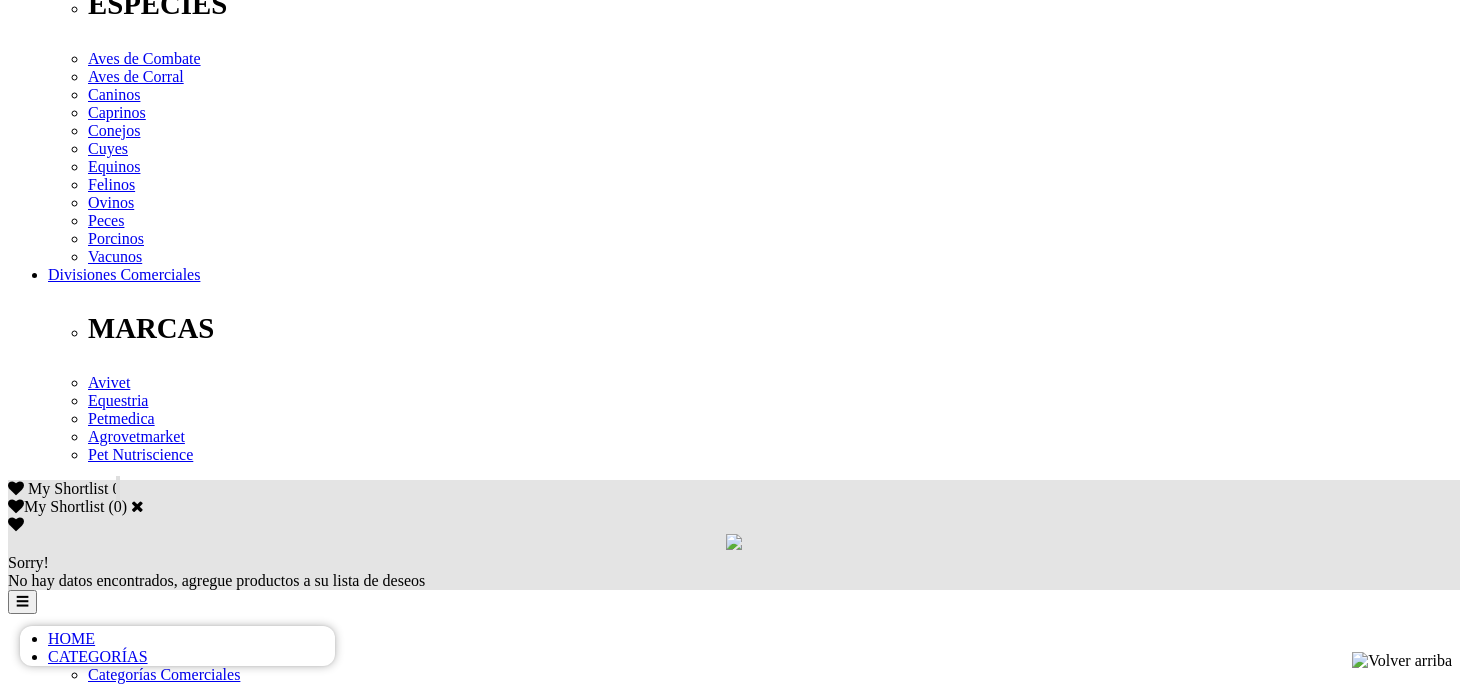 click at bounding box center [734, 2077] 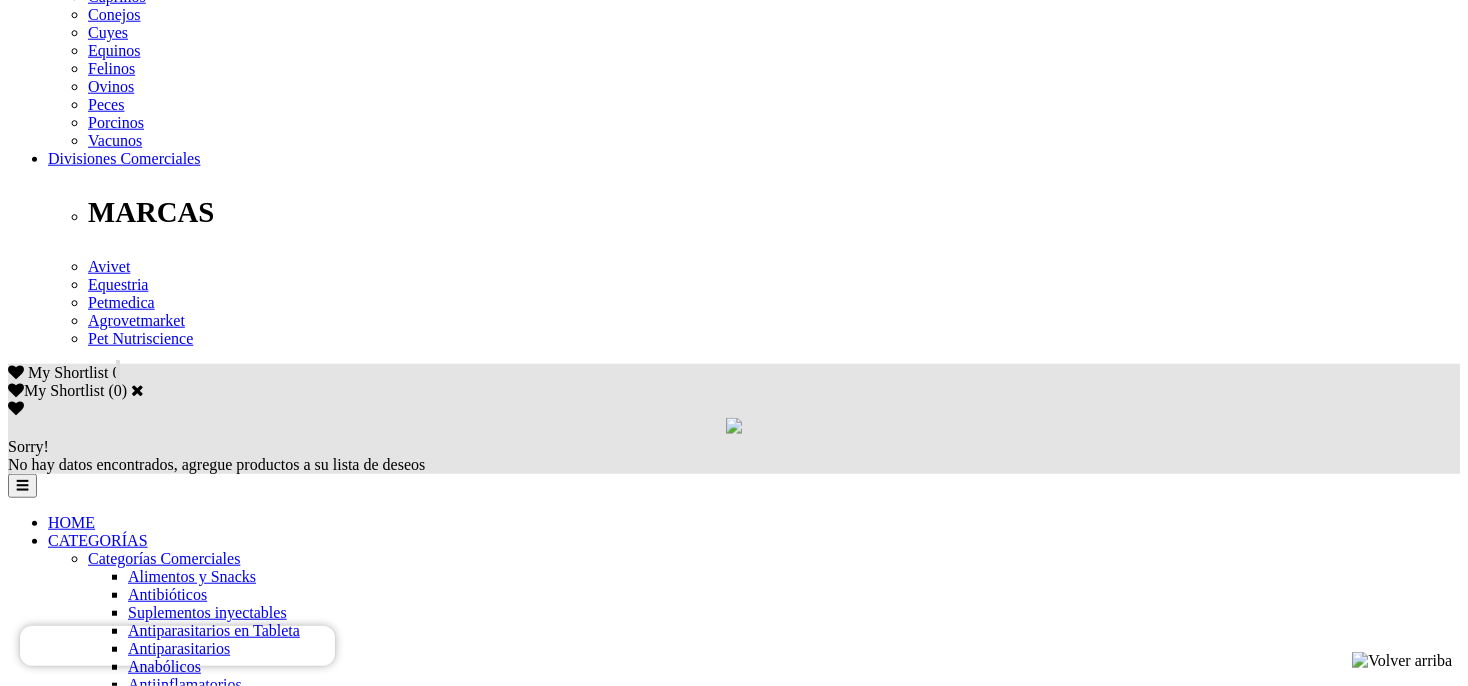 scroll, scrollTop: 1056, scrollLeft: 0, axis: vertical 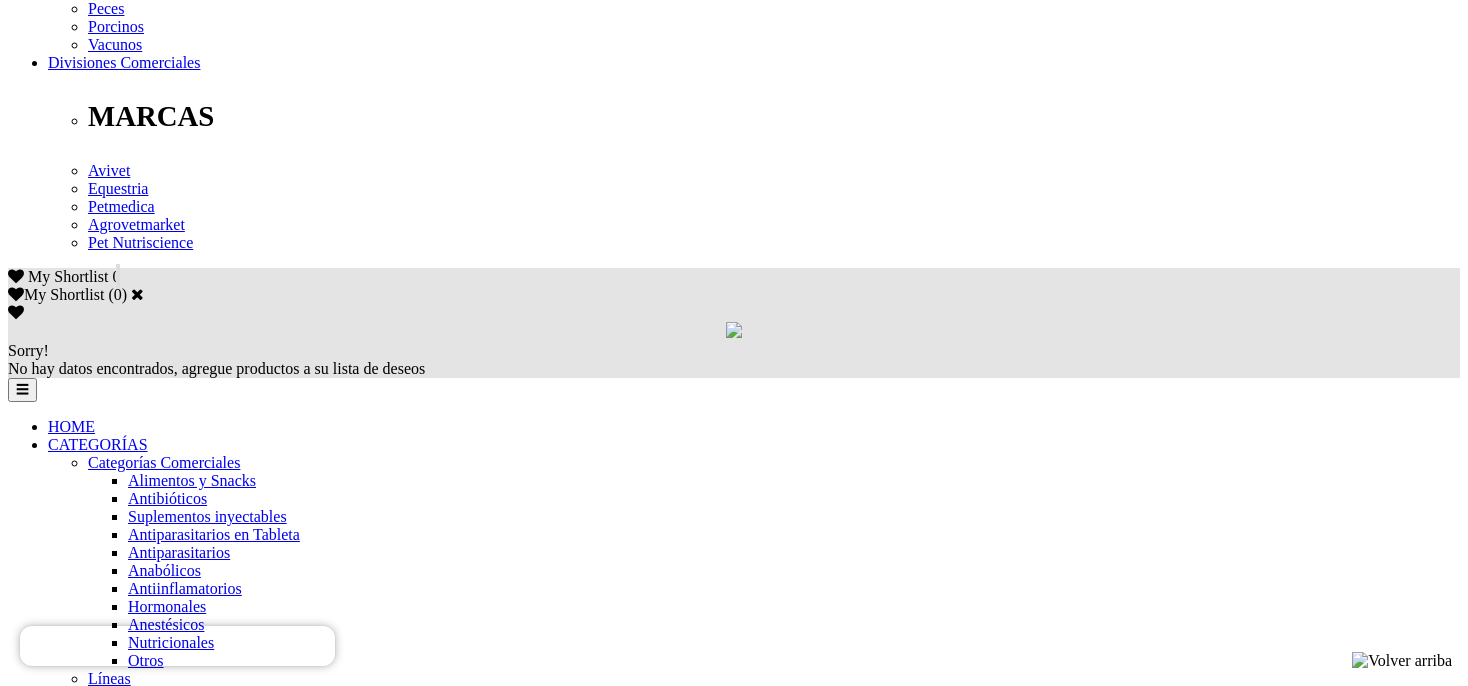 click on "Siguiente " at bounding box center [81, 6428] 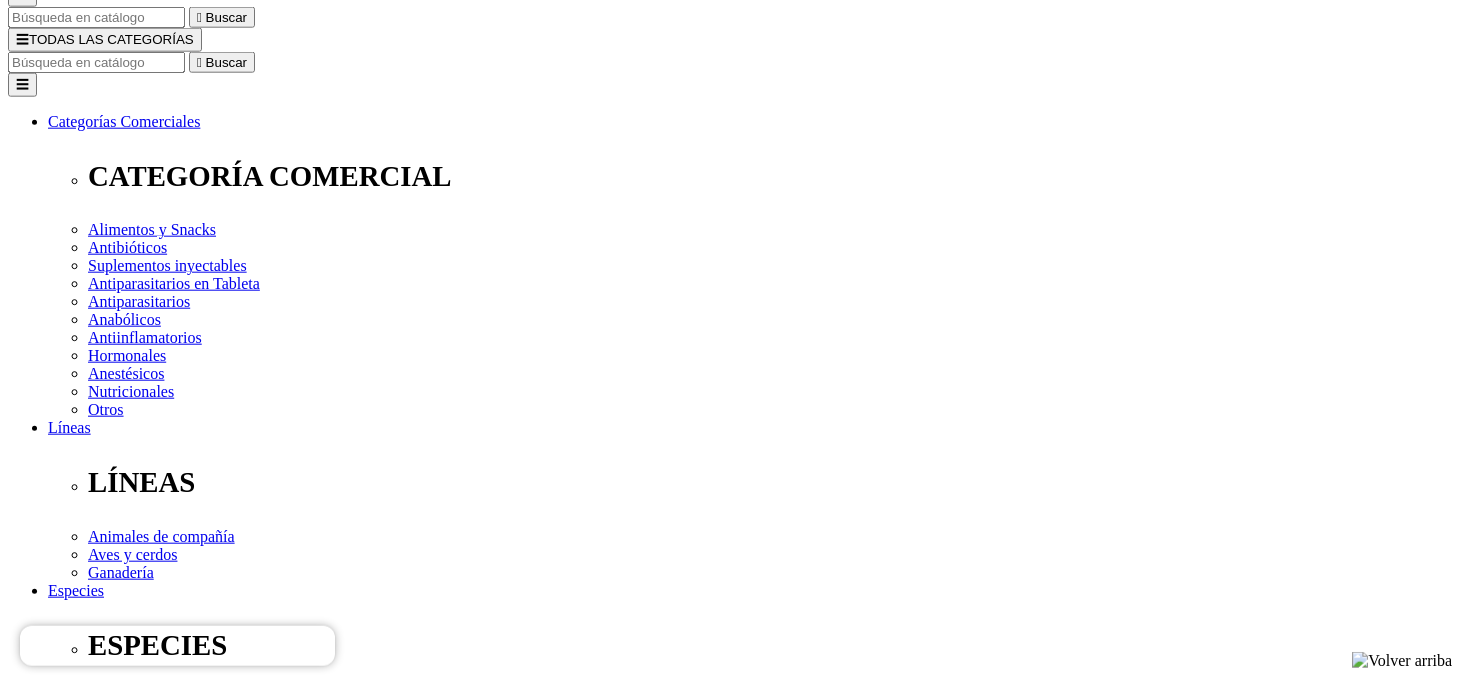 scroll, scrollTop: 211, scrollLeft: 0, axis: vertical 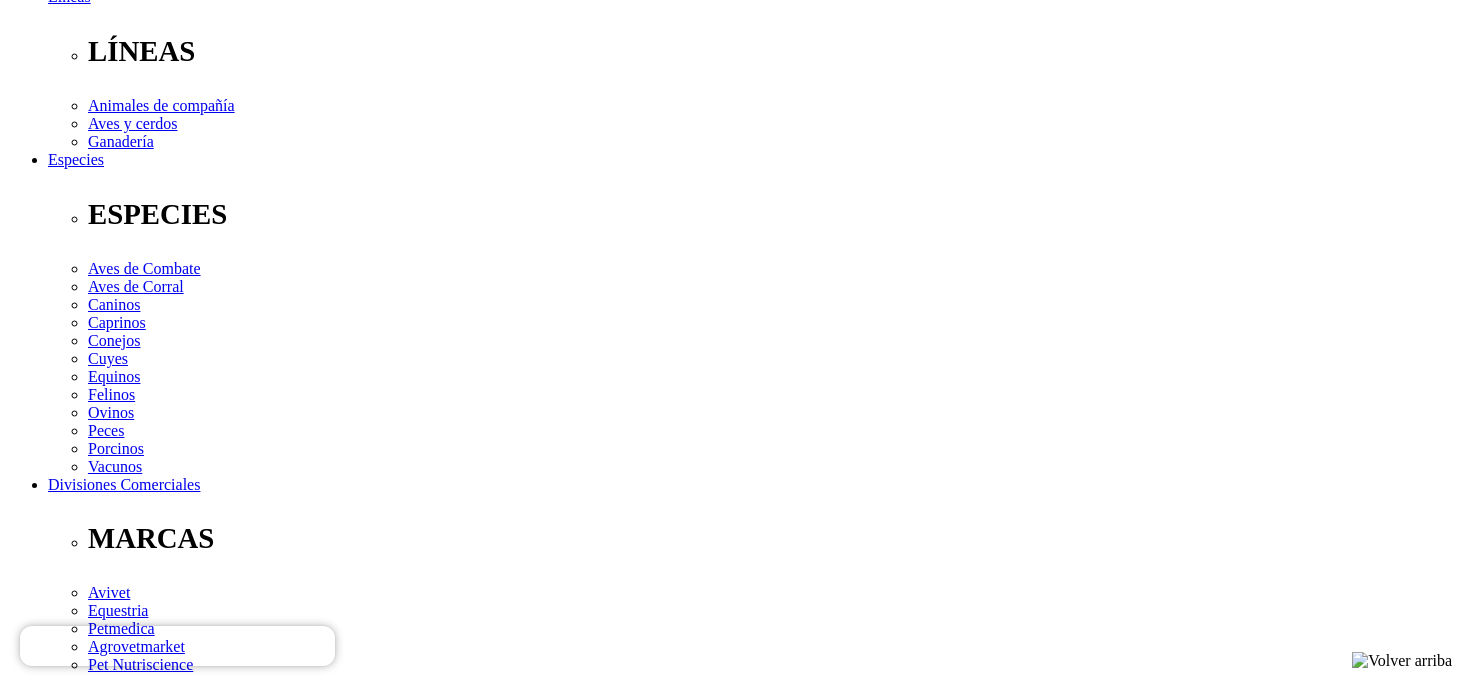 click on "Ascorvet 250" at bounding box center [74, 5295] 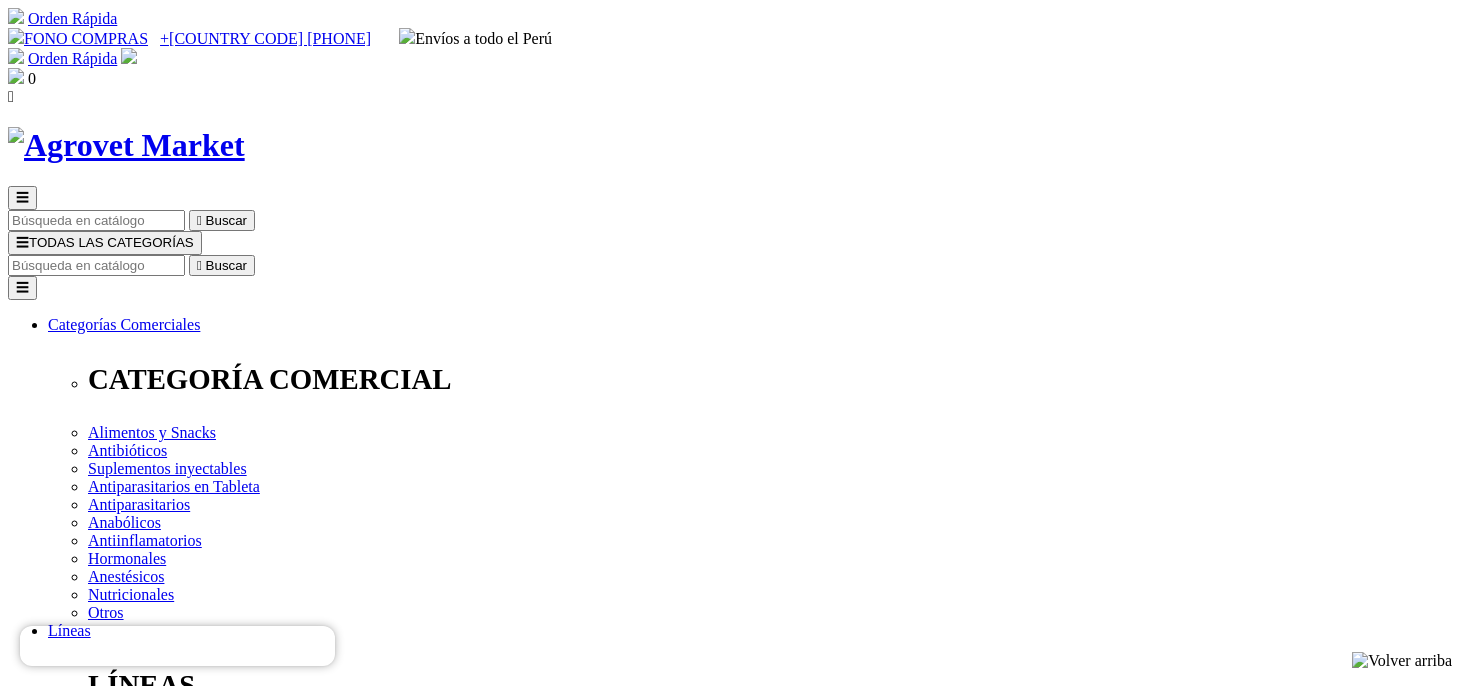 scroll, scrollTop: 0, scrollLeft: 0, axis: both 